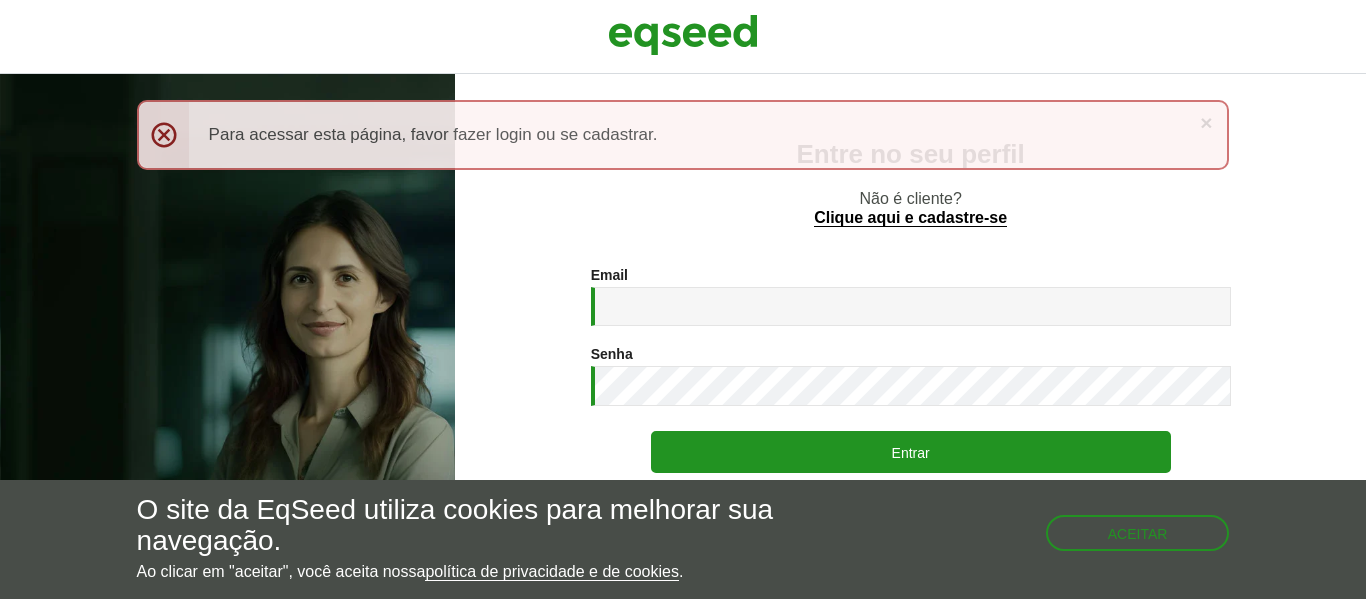 scroll, scrollTop: 0, scrollLeft: 0, axis: both 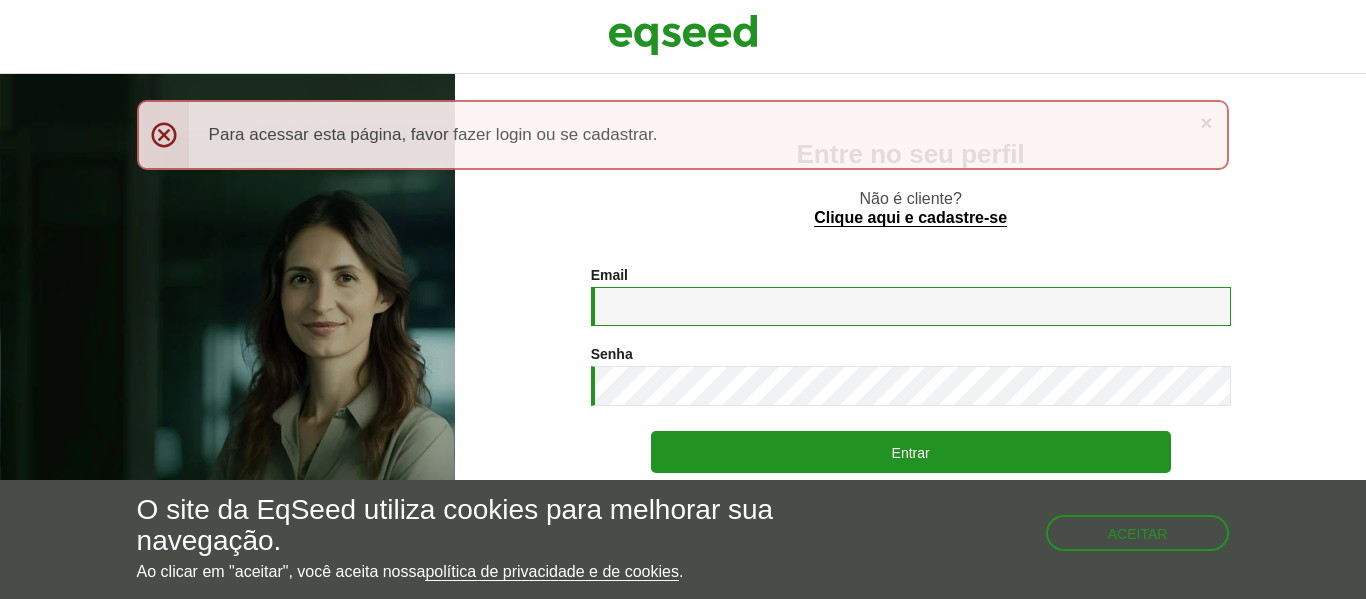 click on "Email  *" at bounding box center [911, 306] 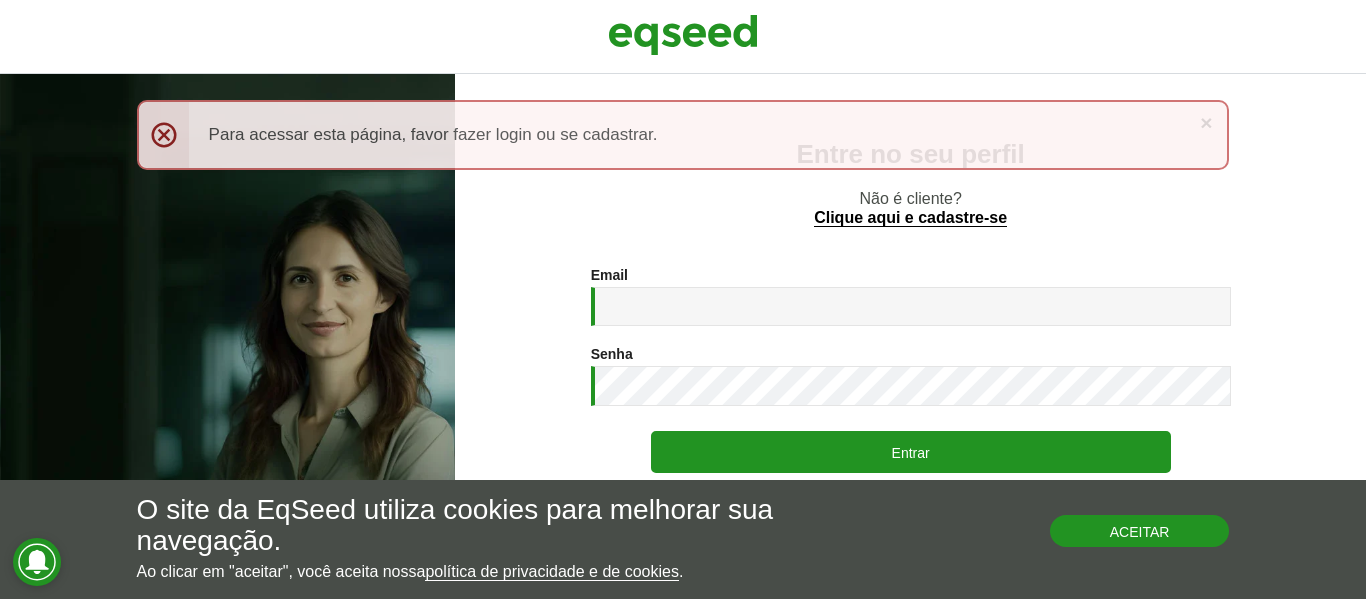 click on "Aceitar" at bounding box center (1140, 531) 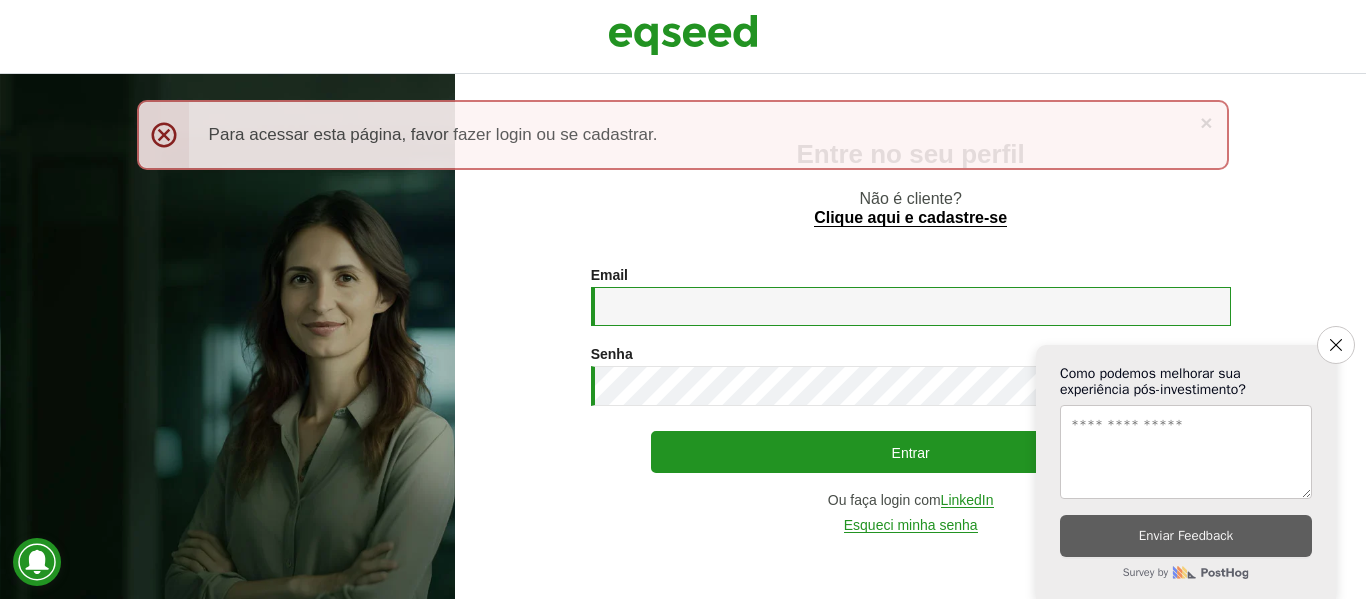 click on "Email  *" at bounding box center [911, 306] 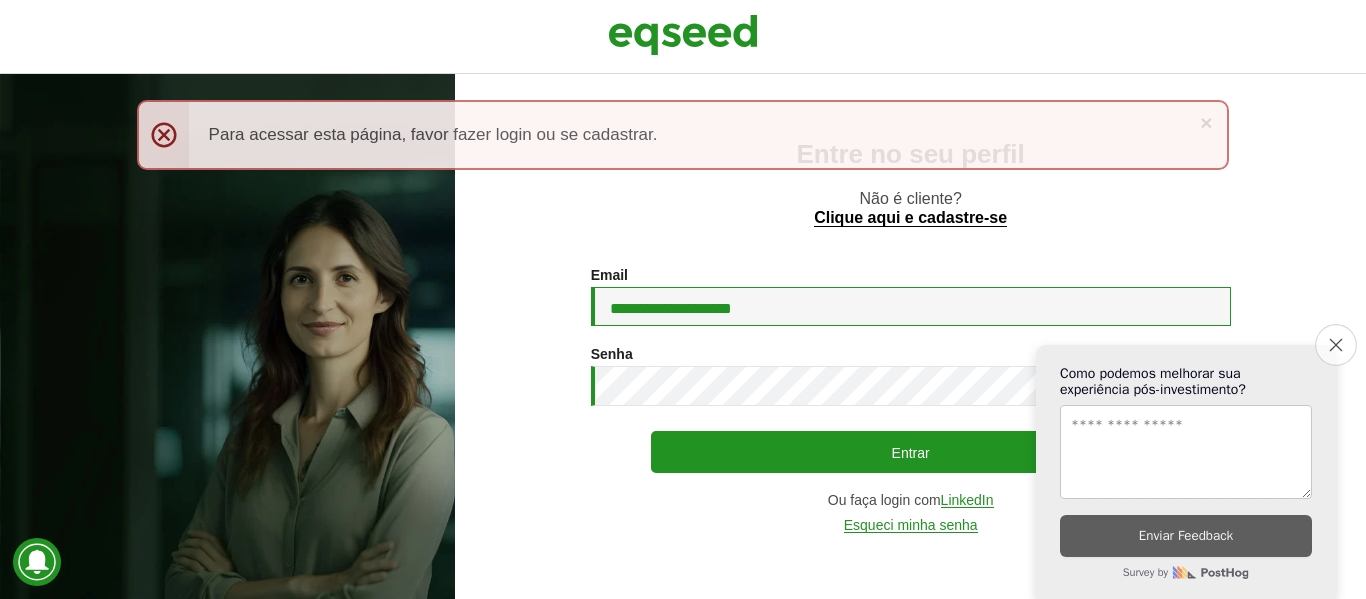 type on "**********" 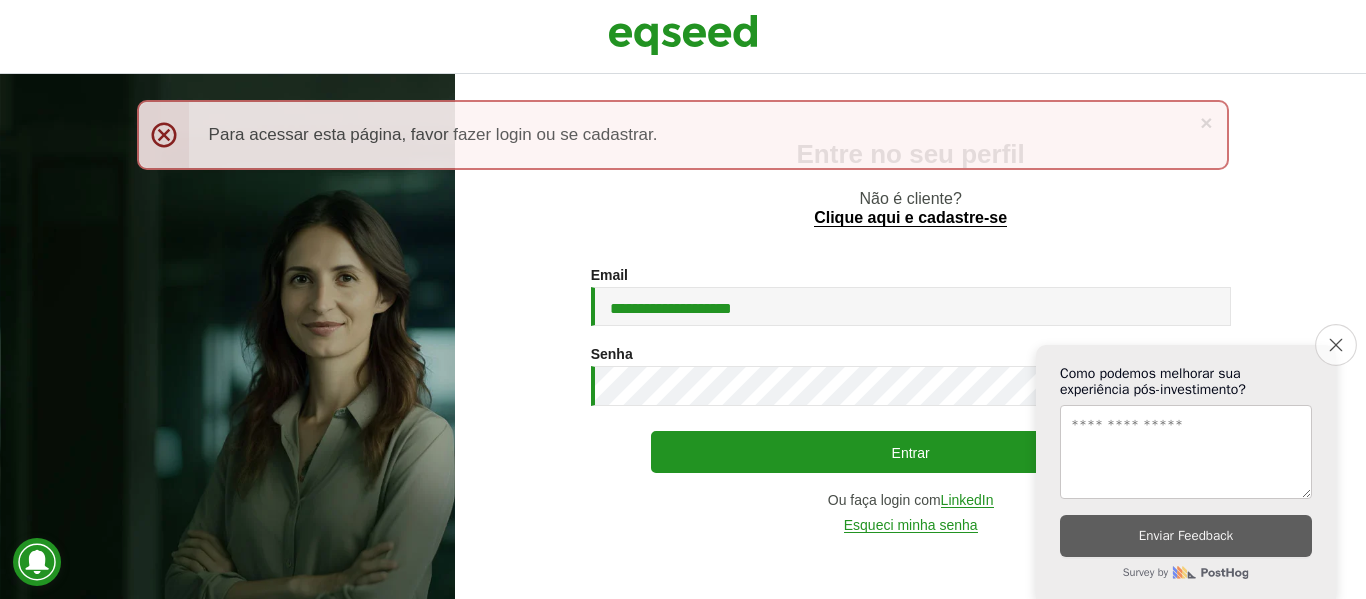click on "Close survey" 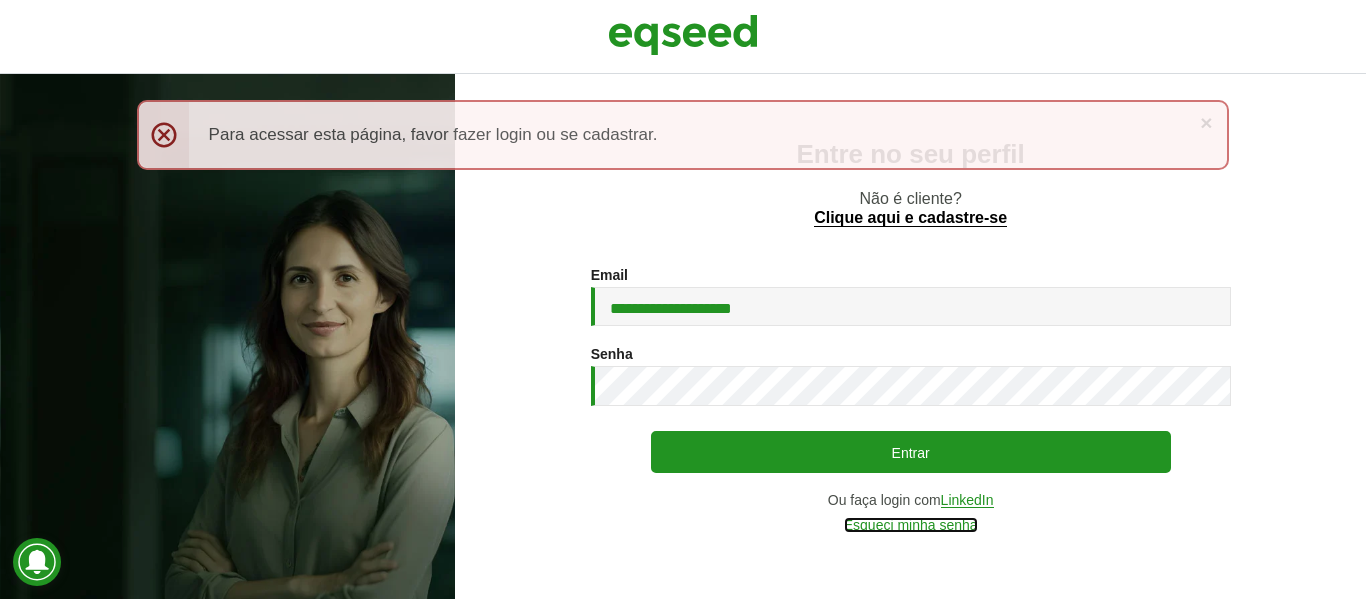 click on "Esqueci minha senha" at bounding box center (911, 525) 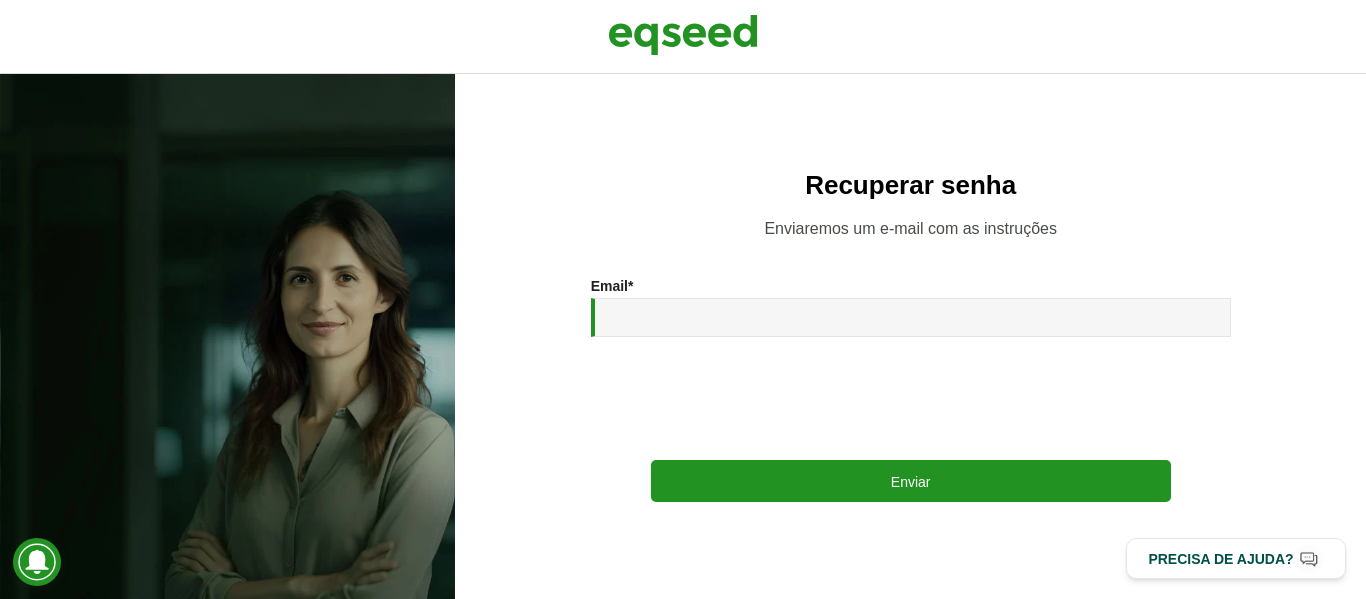 scroll, scrollTop: 0, scrollLeft: 0, axis: both 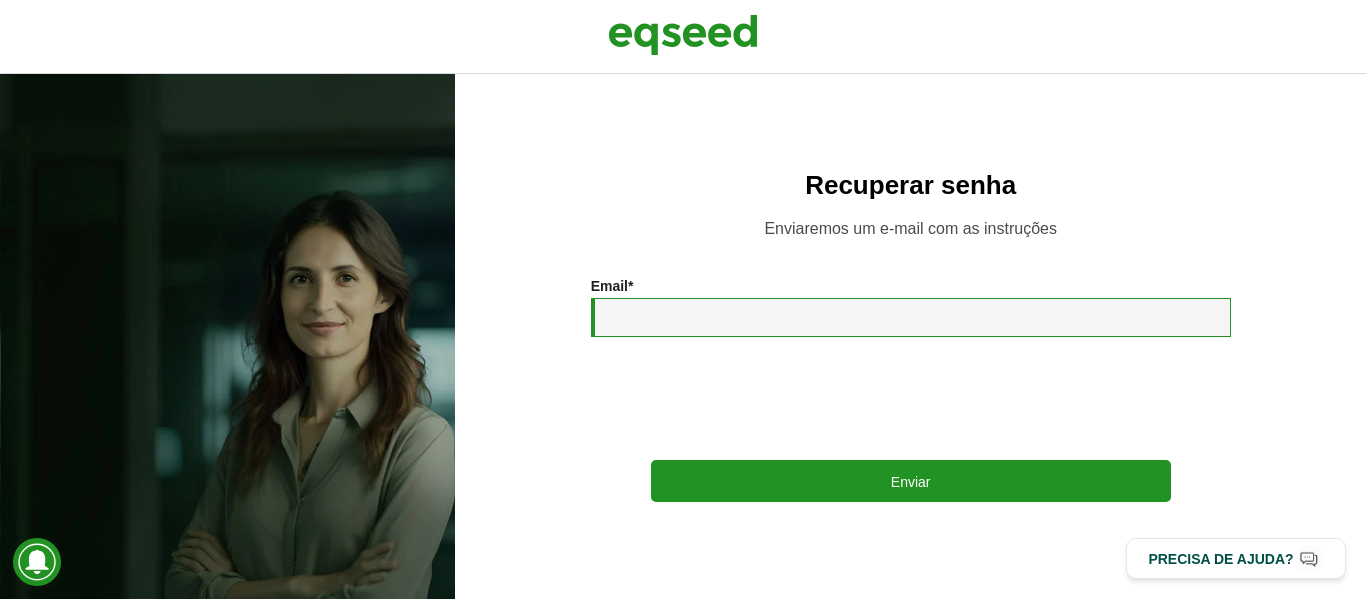 click on "Email  *" at bounding box center (911, 317) 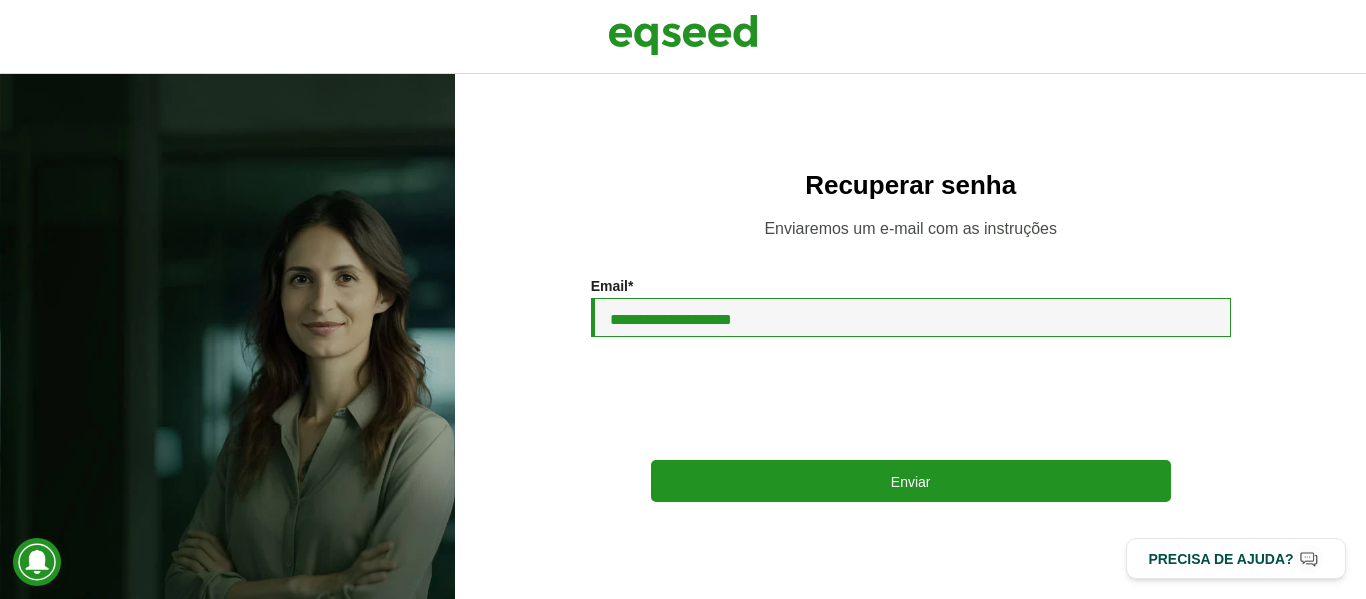 type on "**********" 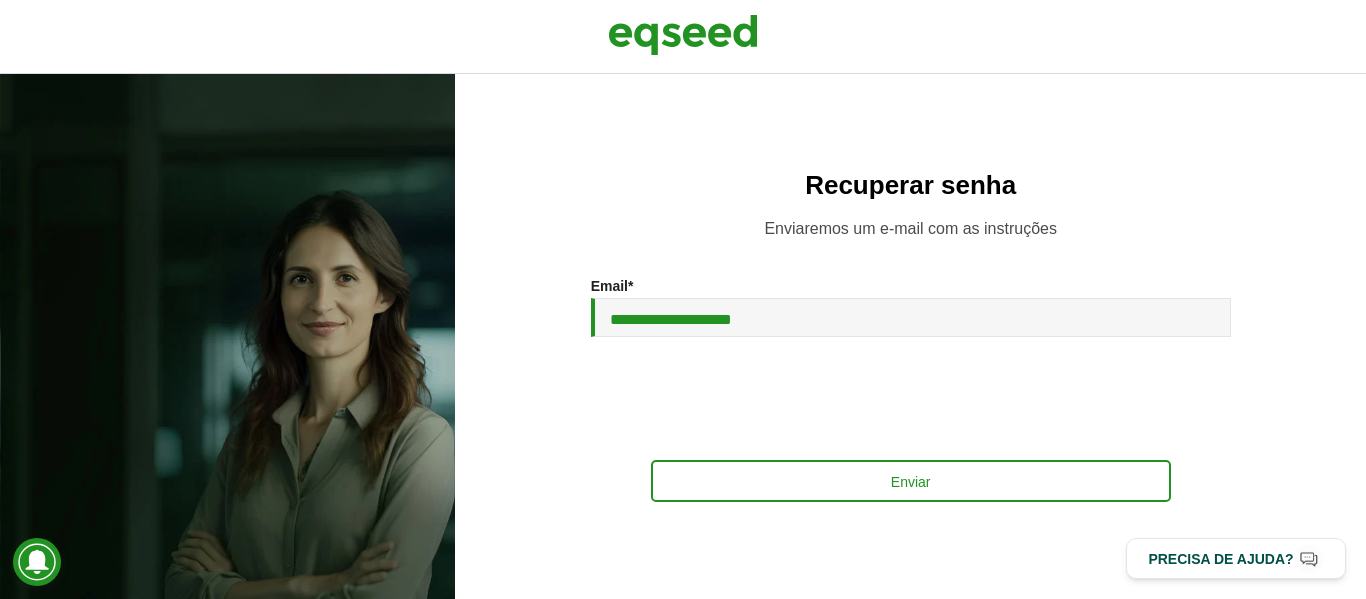 click on "Enviar" at bounding box center (911, 481) 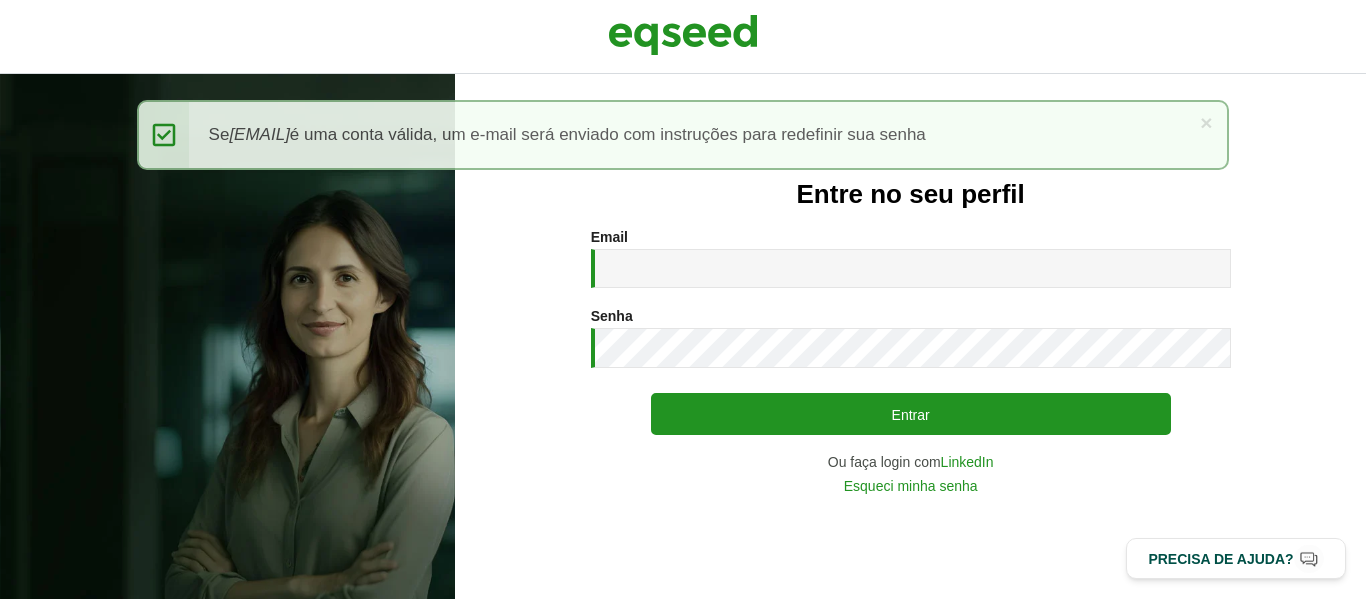 scroll, scrollTop: 0, scrollLeft: 0, axis: both 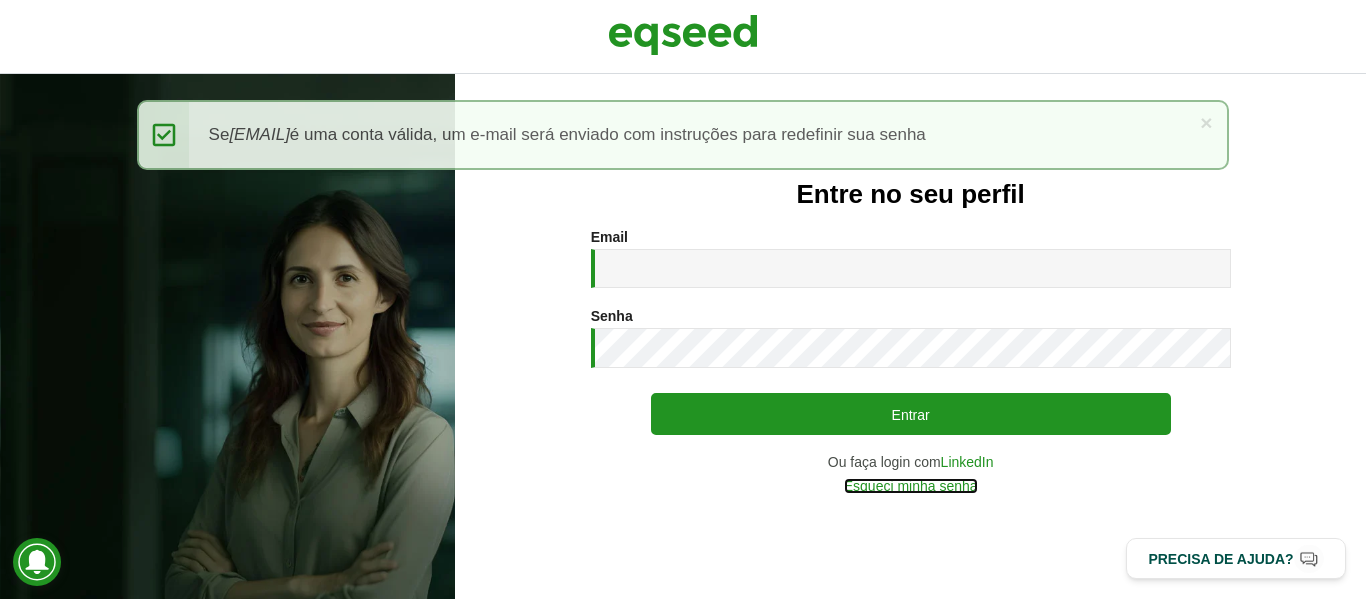 click on "Esqueci minha senha" at bounding box center [911, 486] 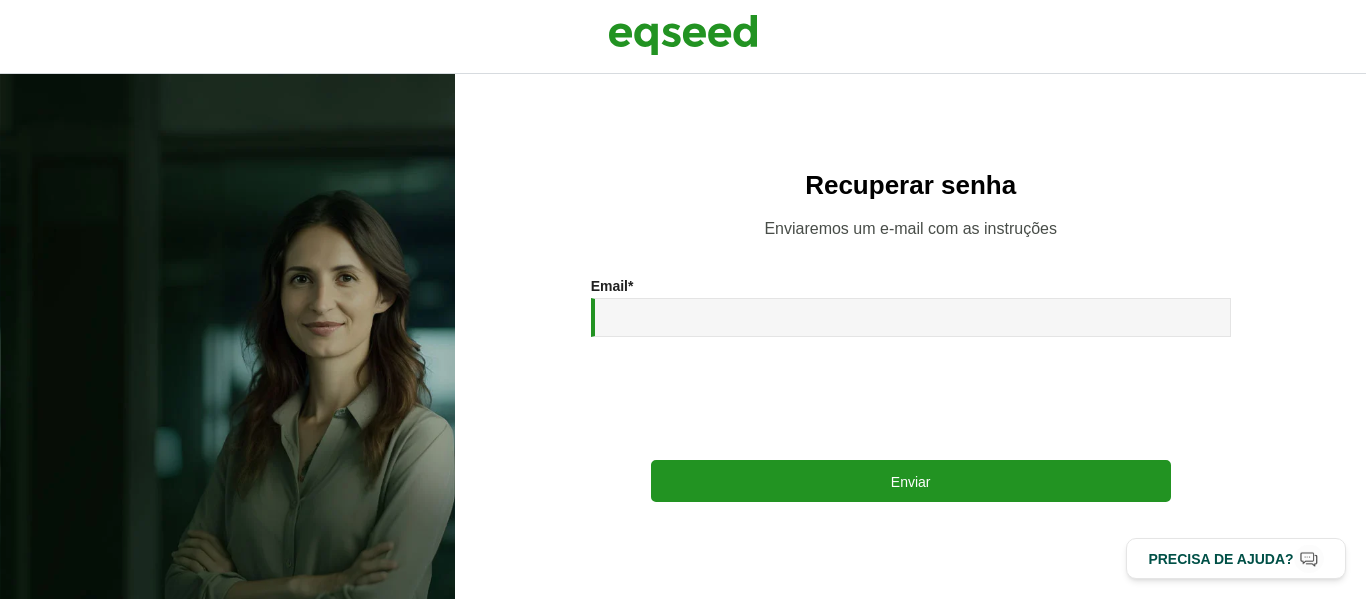 scroll, scrollTop: 0, scrollLeft: 0, axis: both 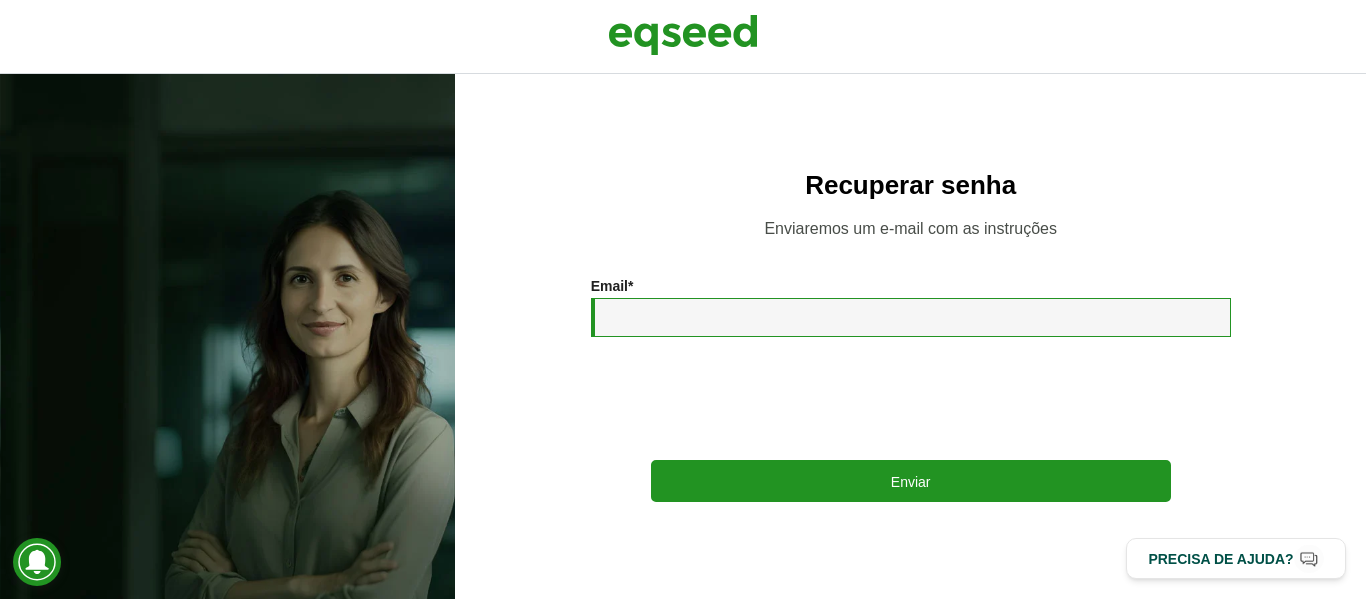 click on "Email  *" at bounding box center [911, 317] 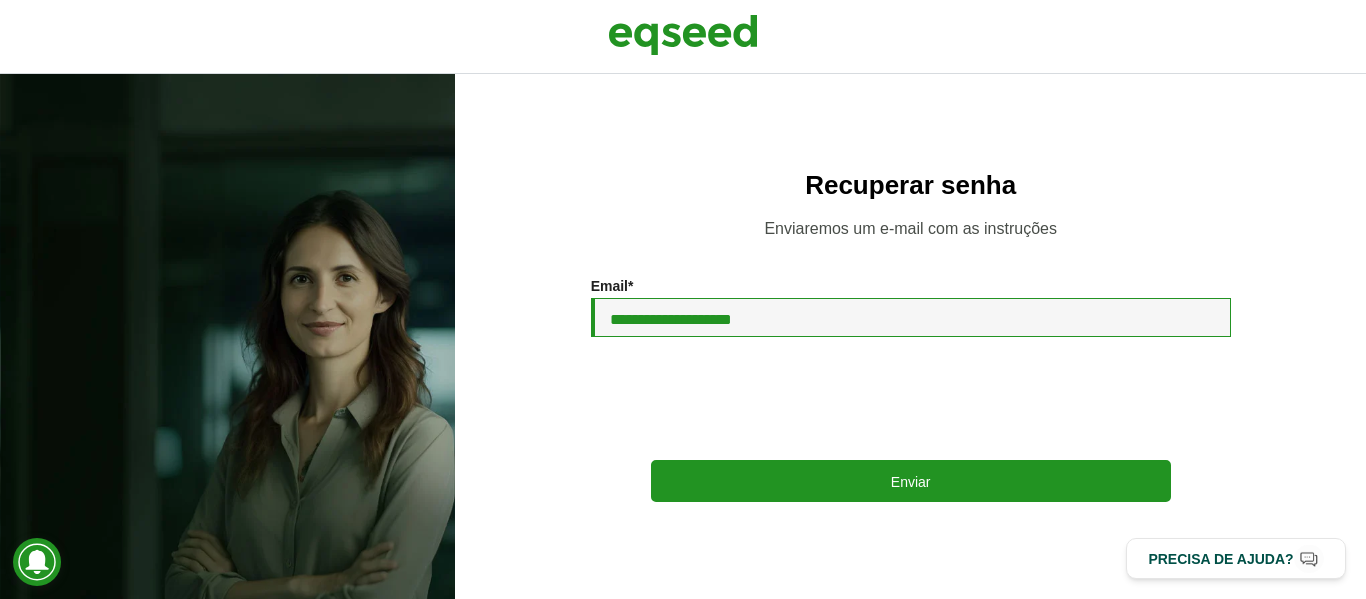 type on "**********" 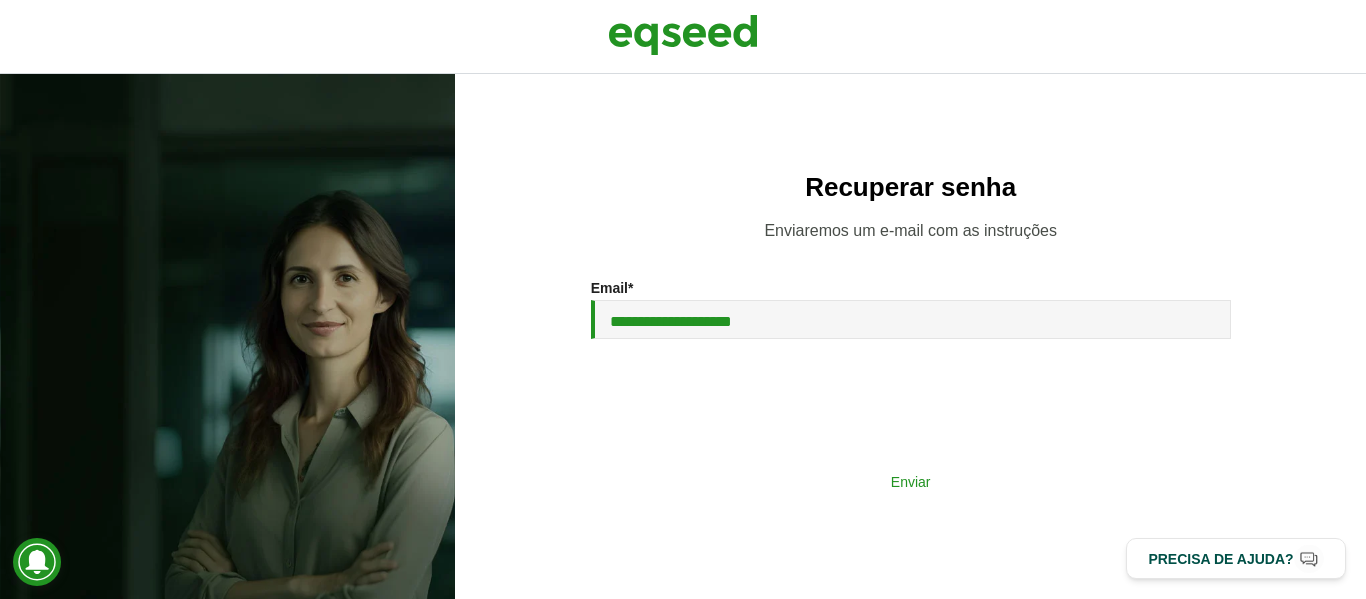 click on "Enviar" at bounding box center [911, 481] 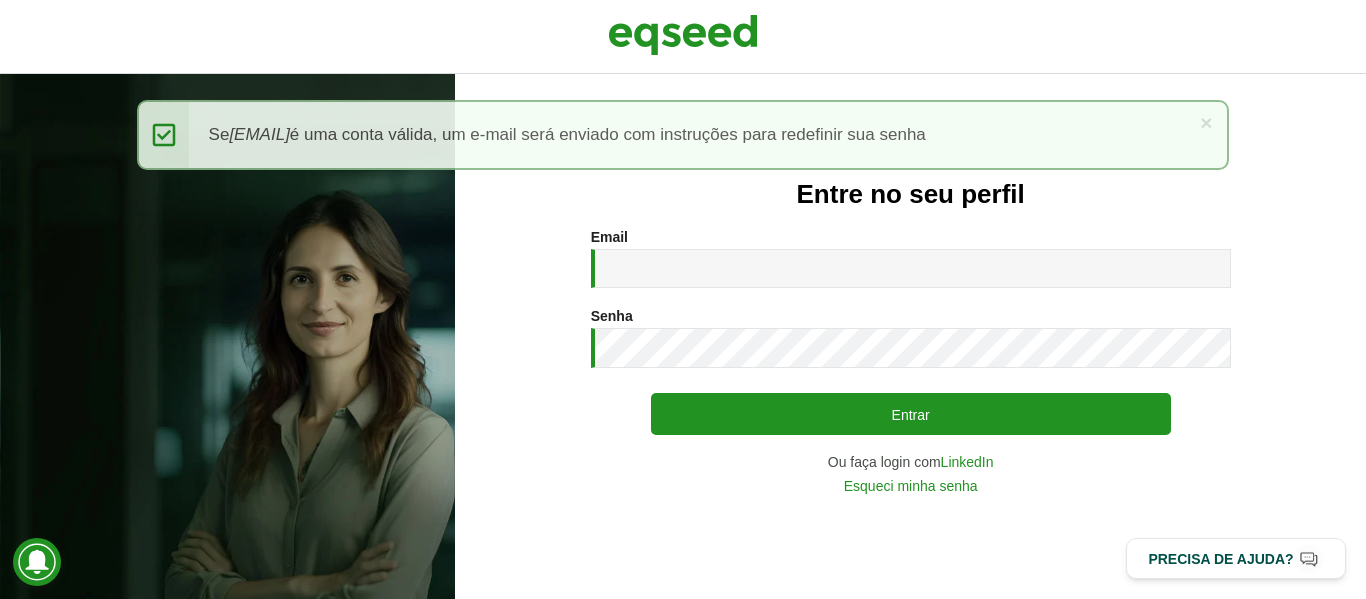 scroll, scrollTop: 0, scrollLeft: 0, axis: both 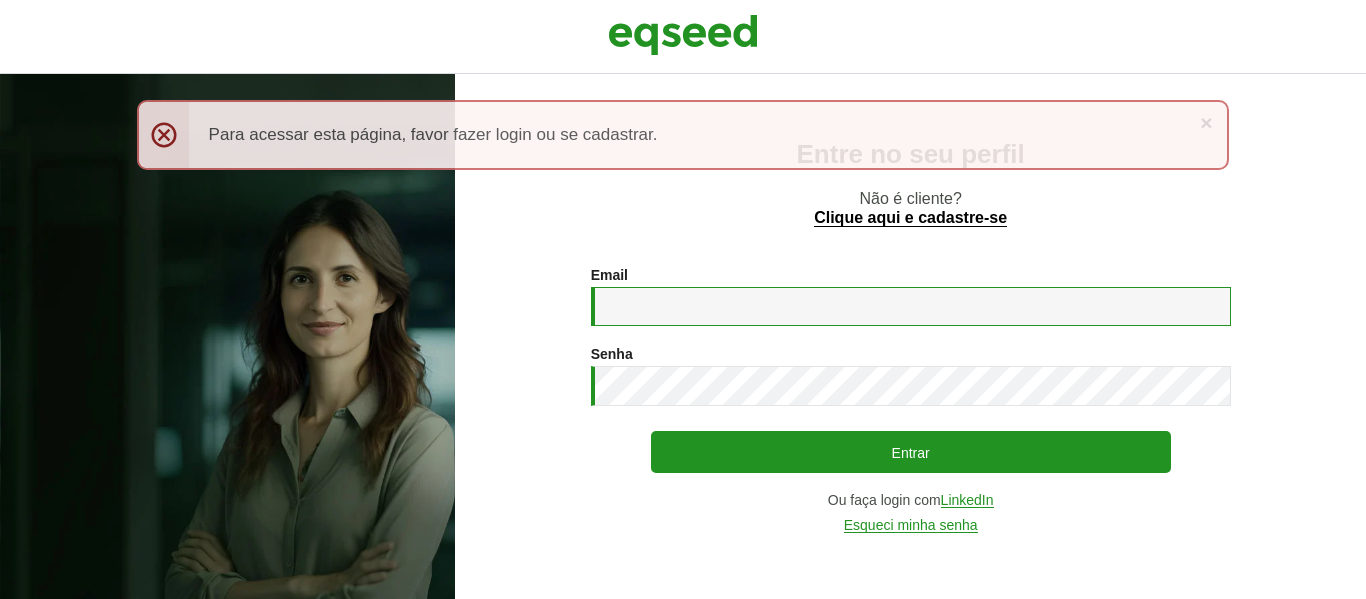 click on "Email  *" at bounding box center [911, 306] 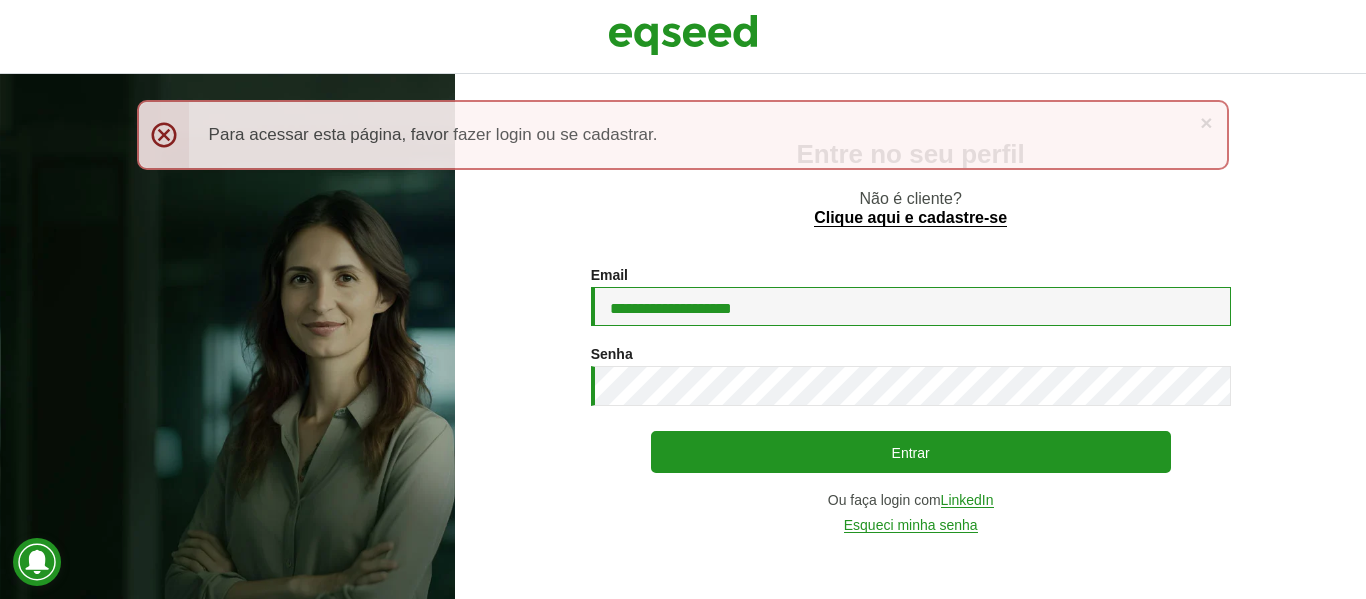 type on "**********" 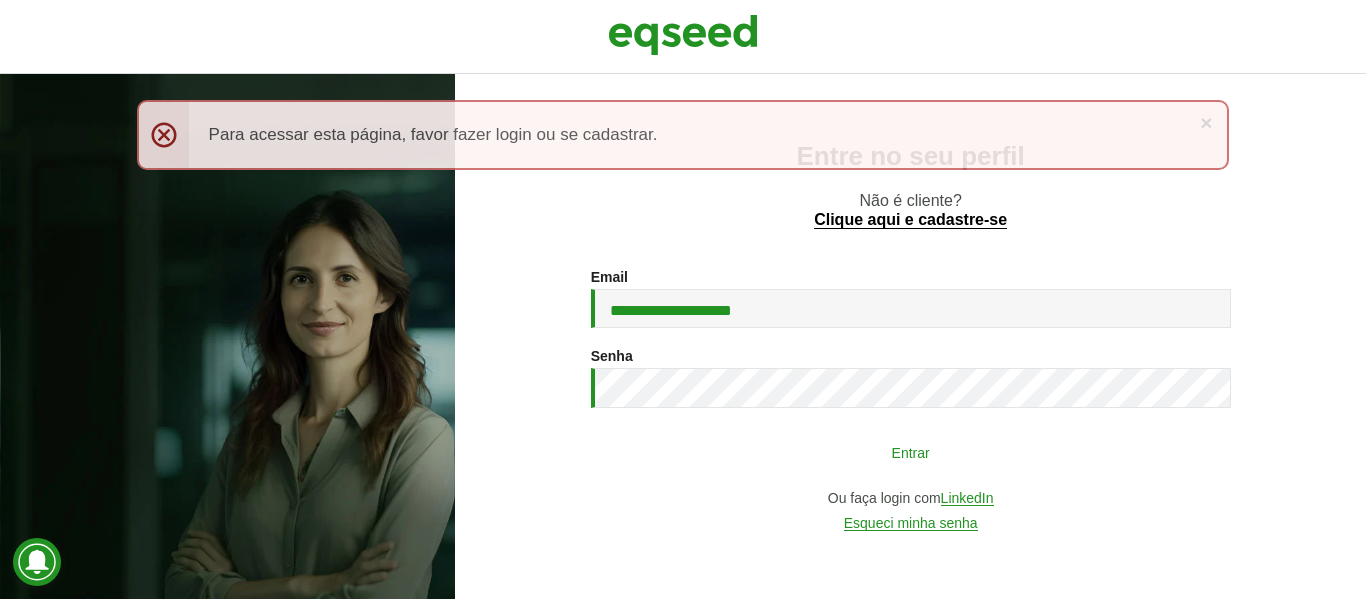 click on "Entrar" at bounding box center (911, 452) 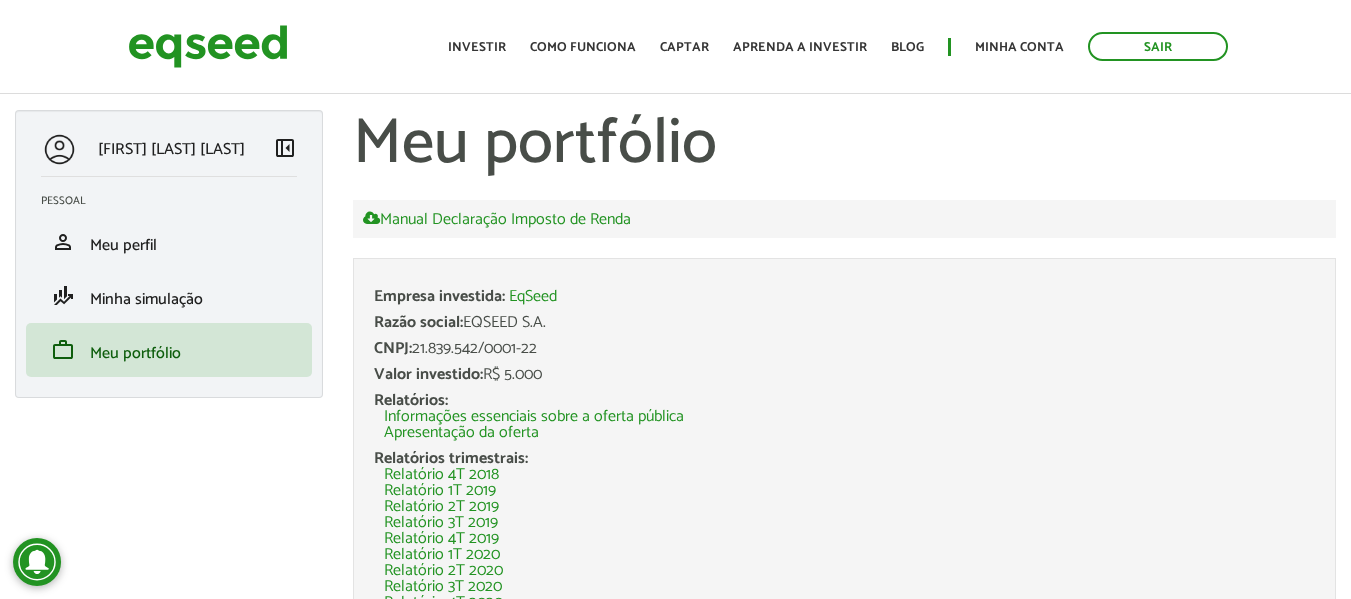 scroll, scrollTop: 0, scrollLeft: 0, axis: both 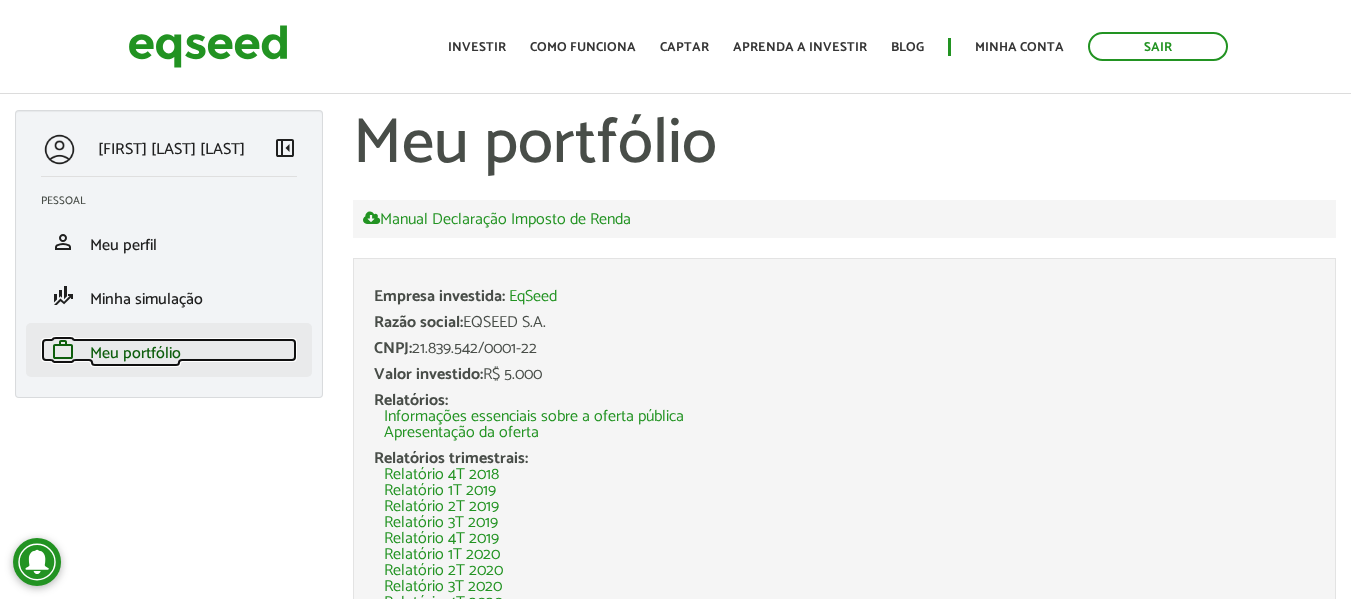 click on "Meu portfólio" at bounding box center [135, 353] 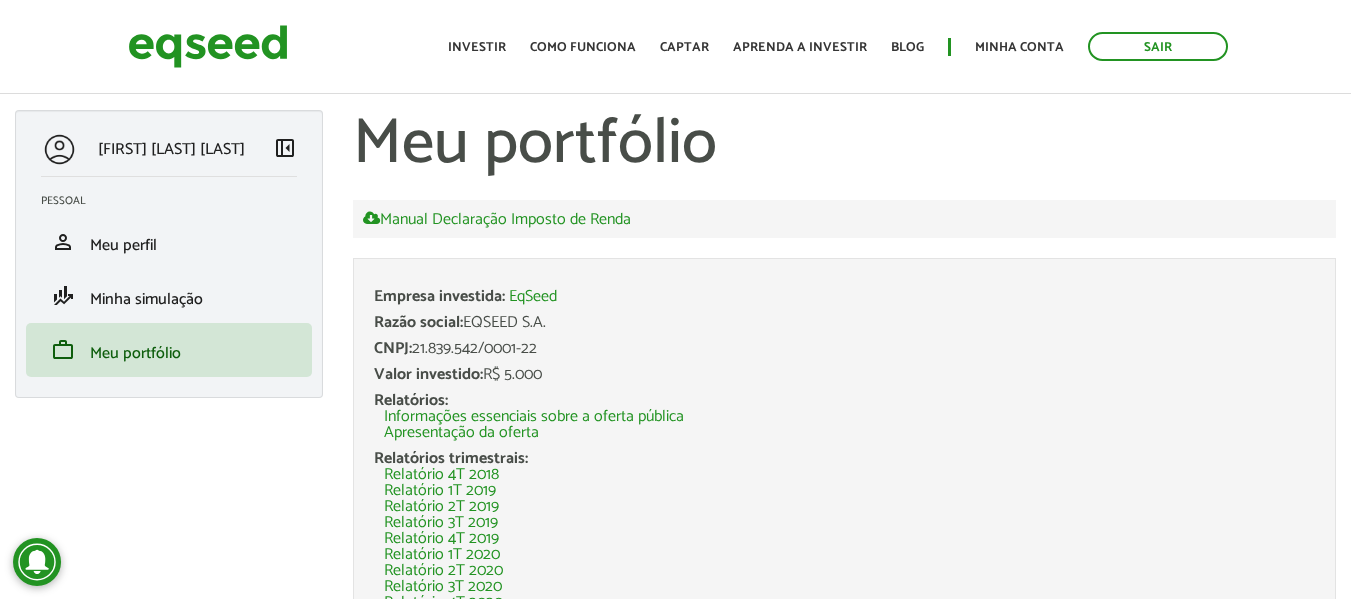 scroll, scrollTop: 0, scrollLeft: 0, axis: both 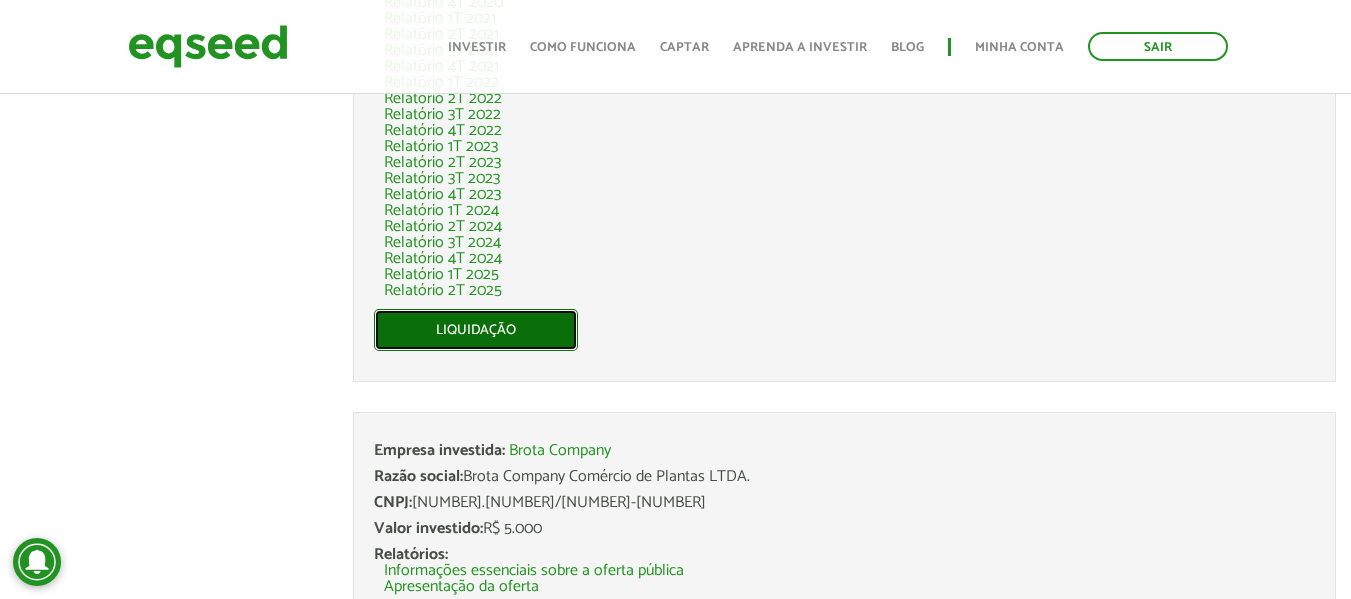 click on "Liquidação" at bounding box center (476, 330) 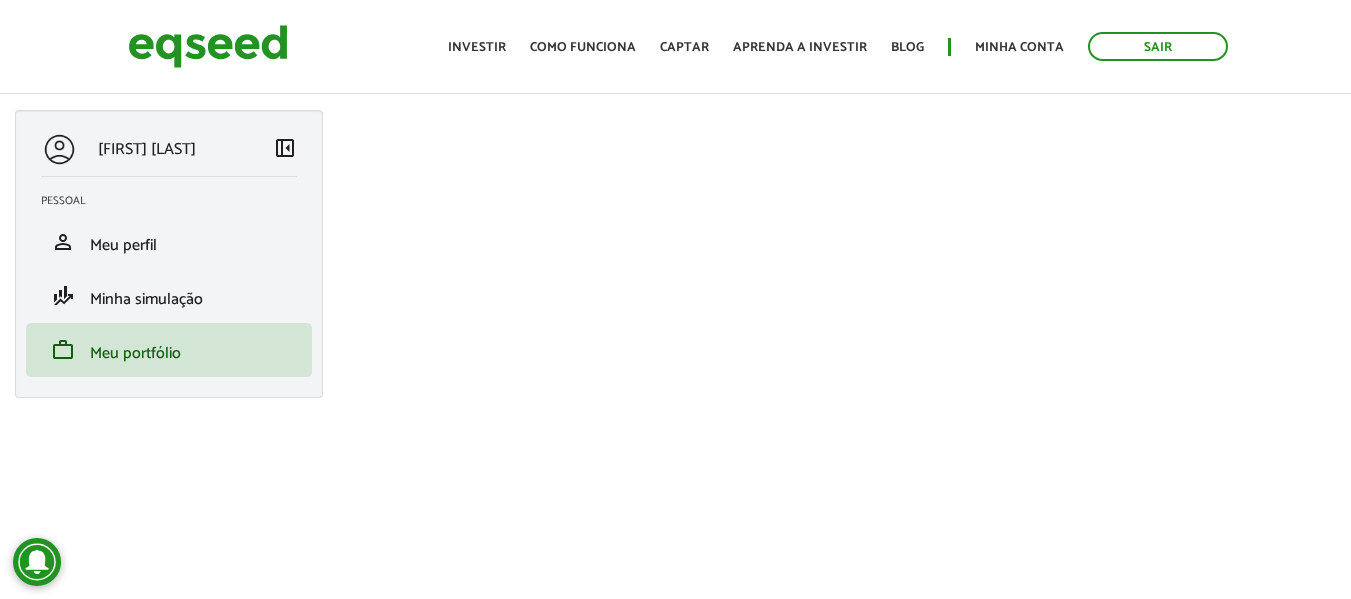 scroll, scrollTop: 0, scrollLeft: 0, axis: both 